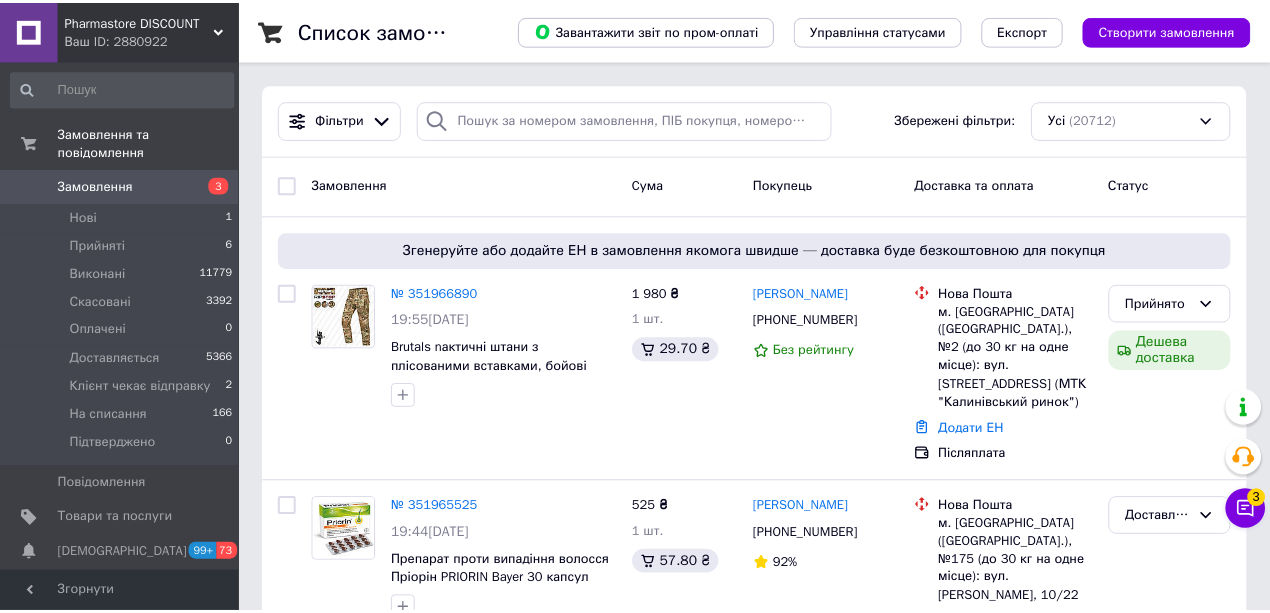 scroll, scrollTop: 0, scrollLeft: 0, axis: both 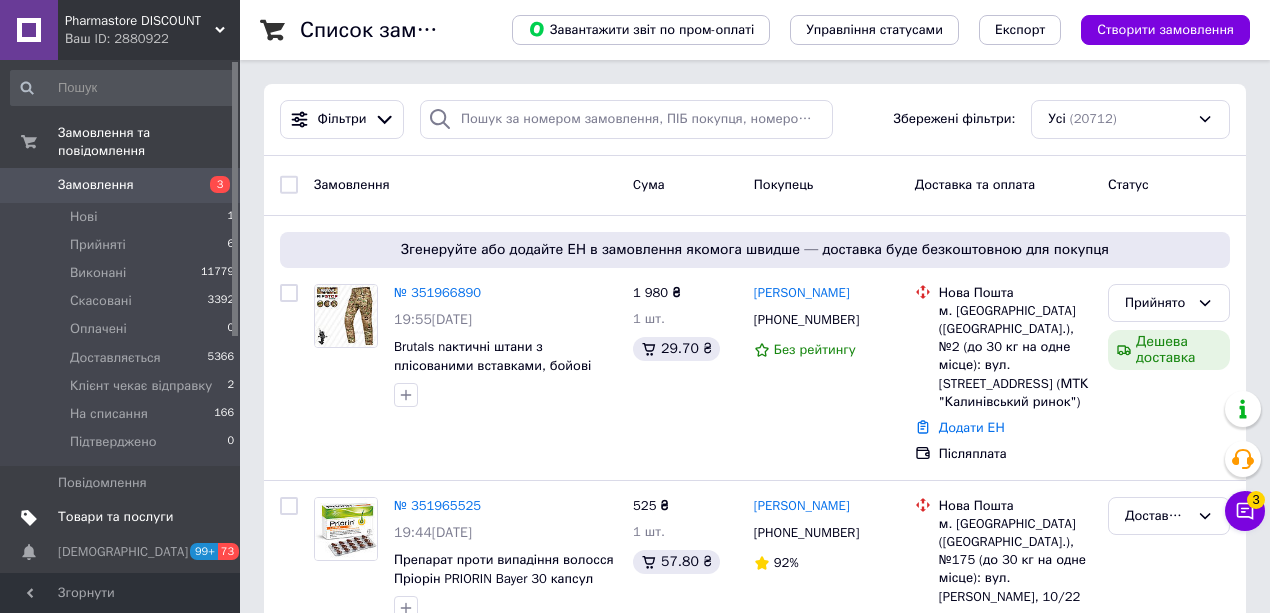 click on "Товари та послуги" at bounding box center (115, 517) 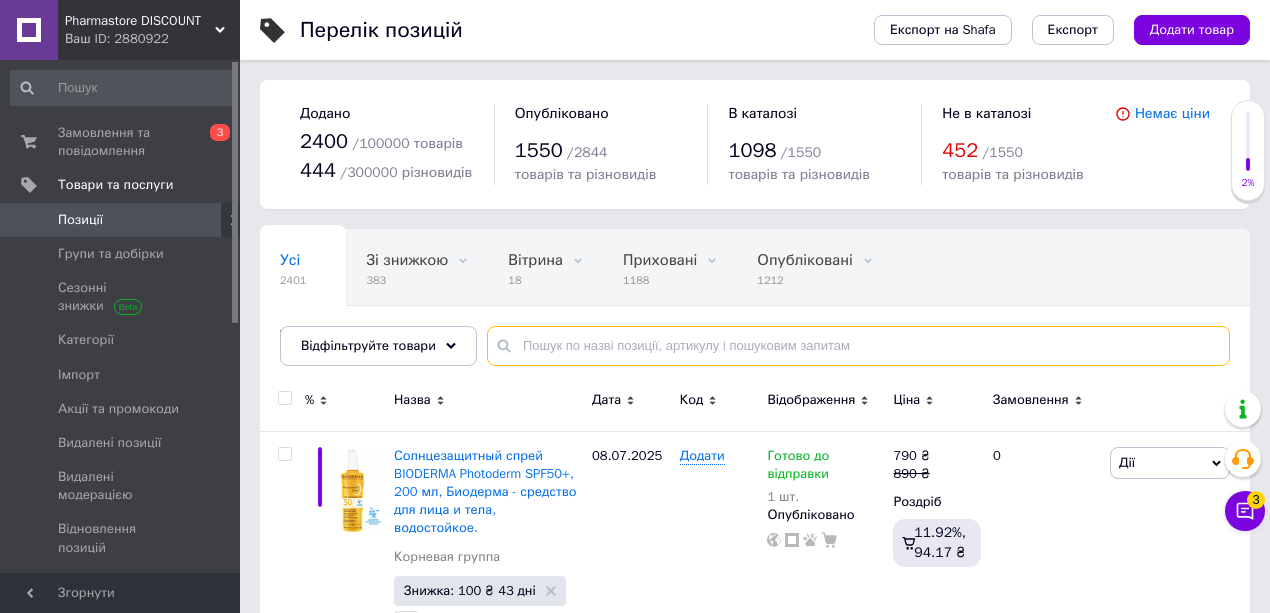 click at bounding box center [858, 346] 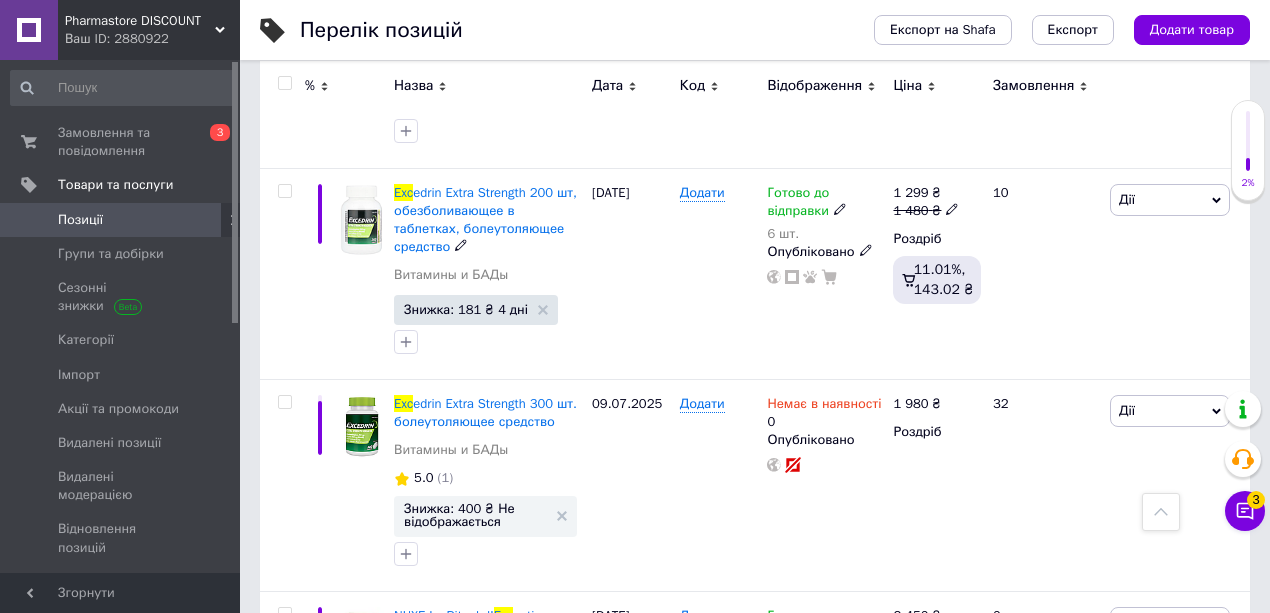 scroll, scrollTop: 466, scrollLeft: 0, axis: vertical 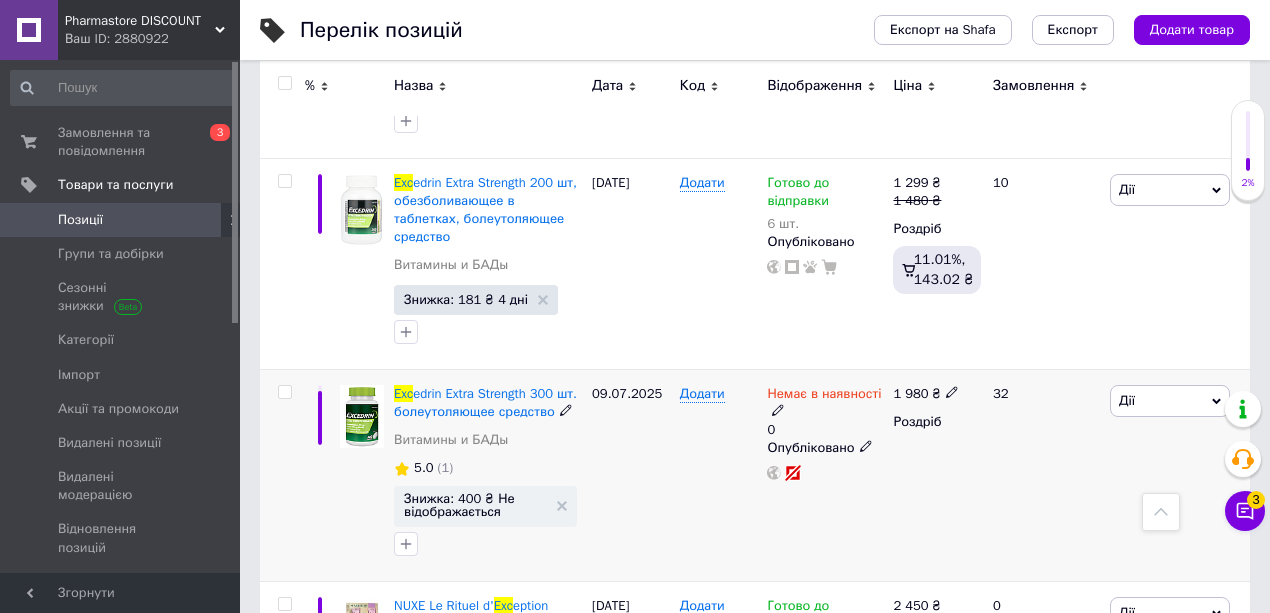 type on "exc" 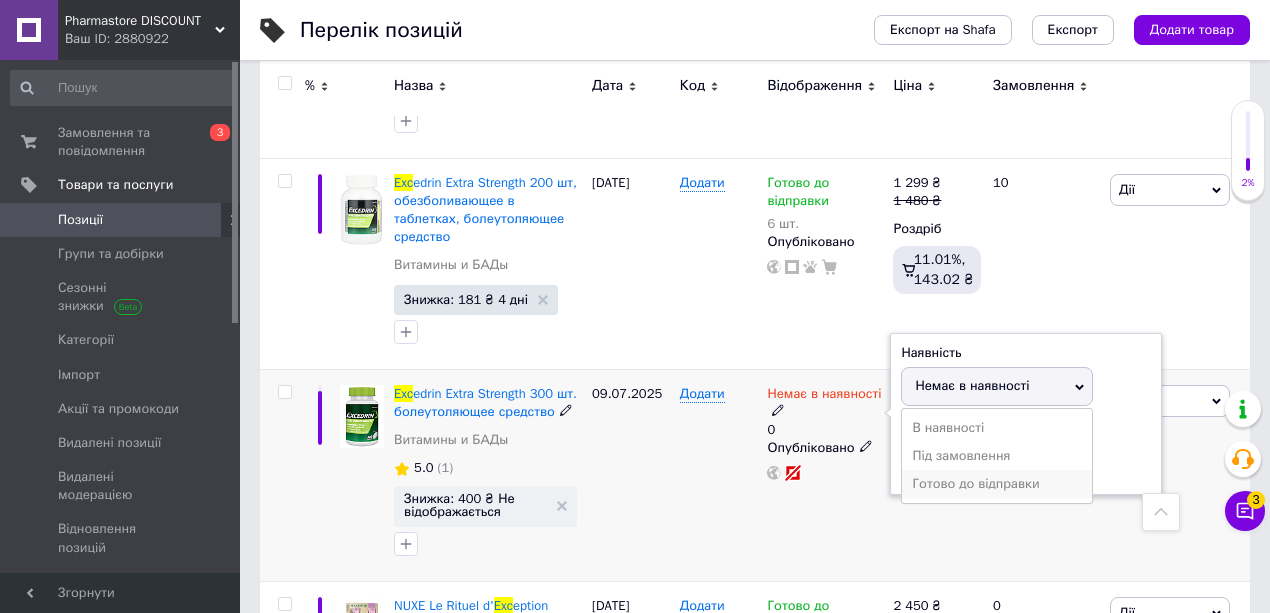 click on "Готово до відправки" at bounding box center [997, 484] 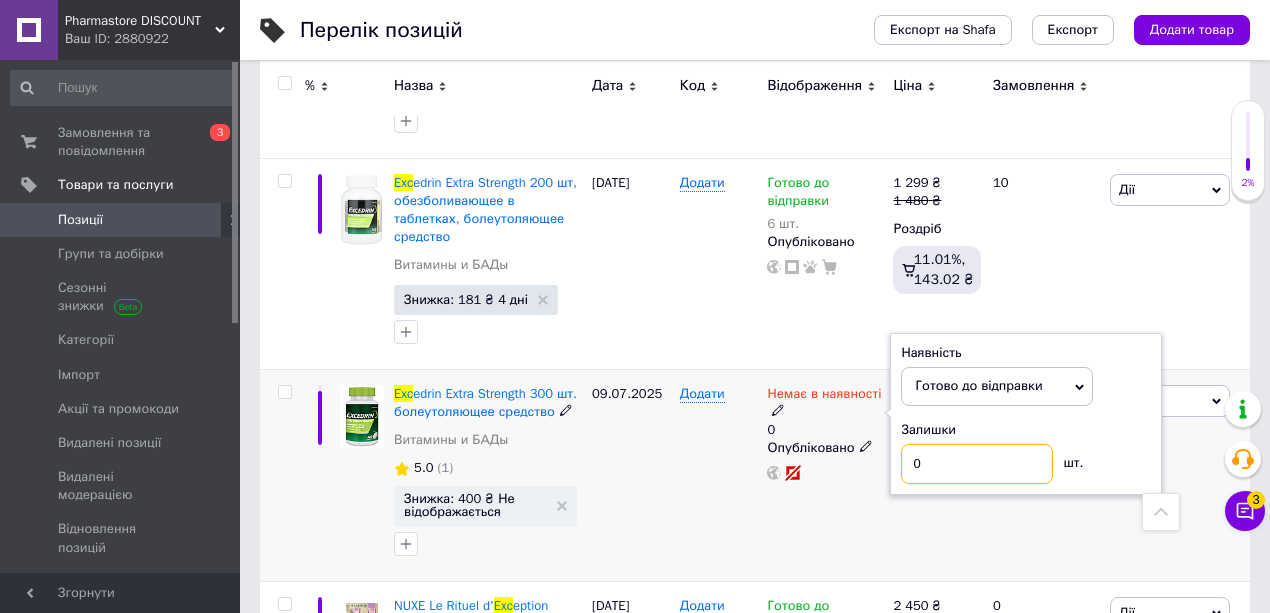 drag, startPoint x: 933, startPoint y: 454, endPoint x: 912, endPoint y: 457, distance: 21.213203 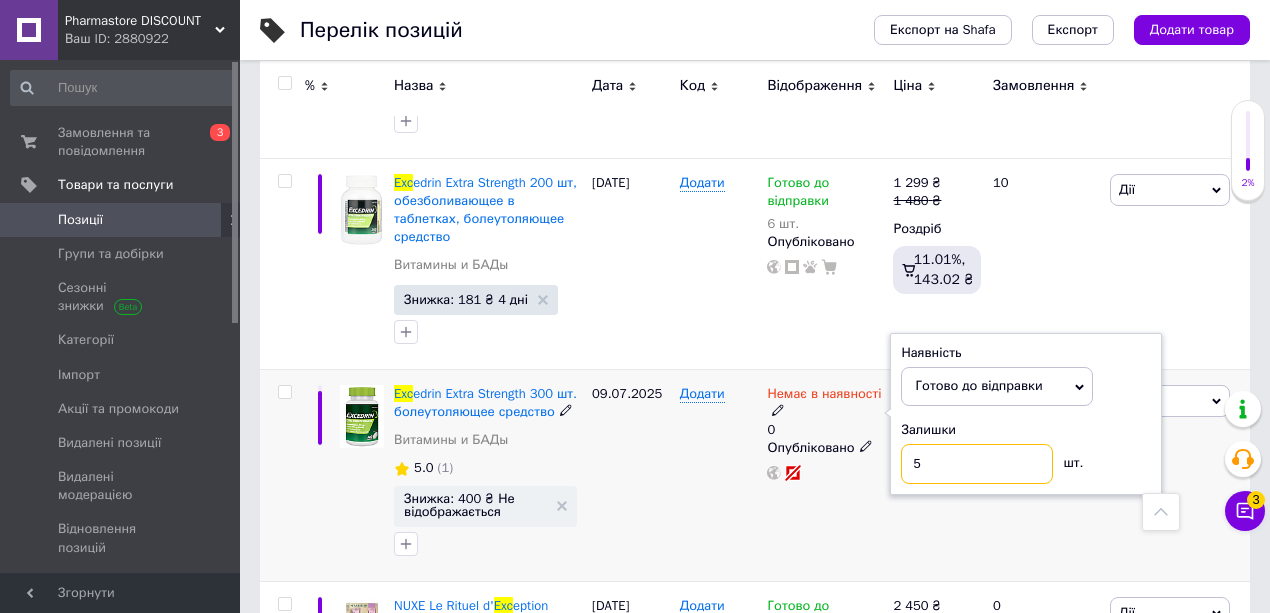 type on "5" 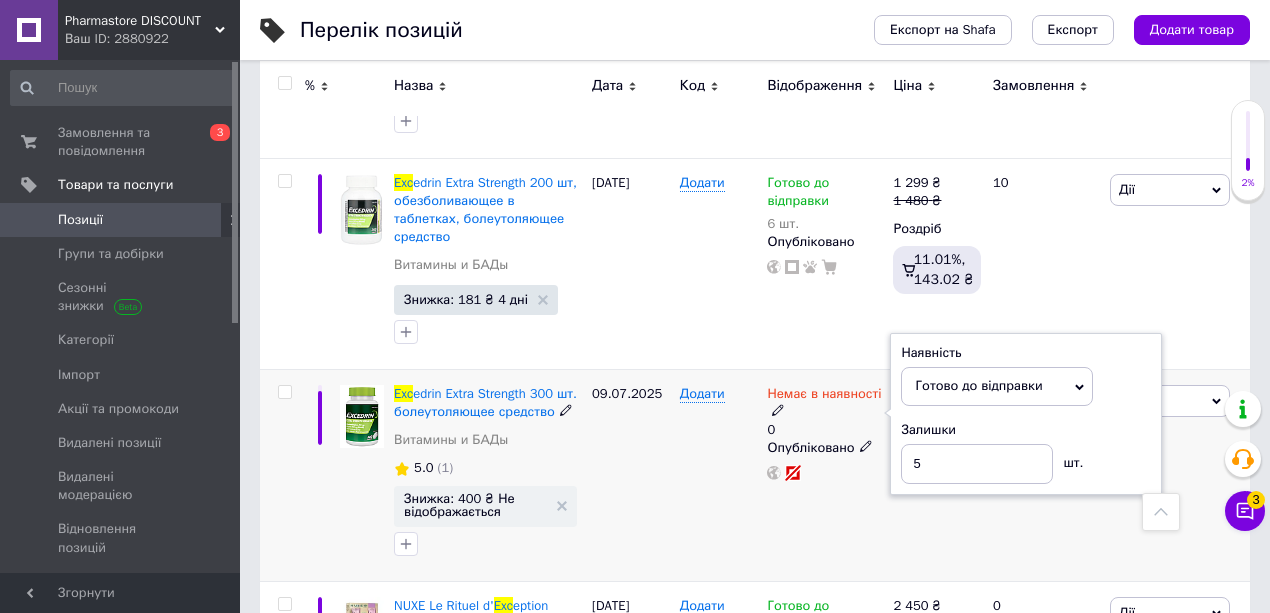 click on "Немає в наявності 0 Наявність [PERSON_NAME] до відправки В наявності Немає в наявності Під замовлення Залишки 5 шт. Опубліковано" at bounding box center [825, 475] 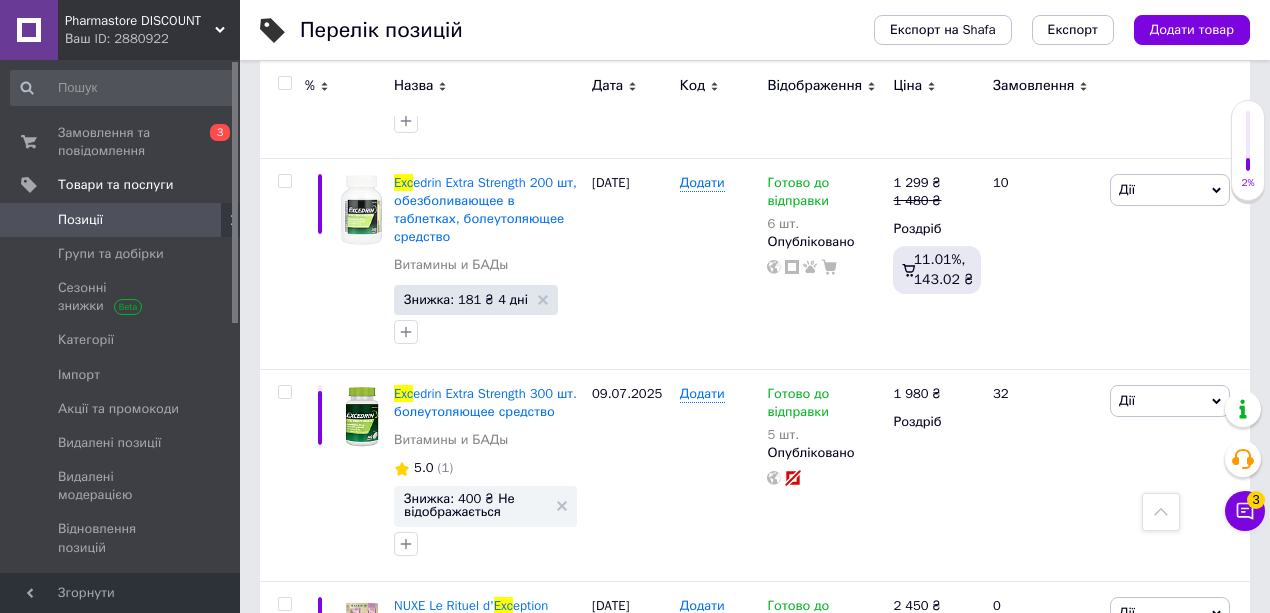 click on "Позиції" at bounding box center [121, 220] 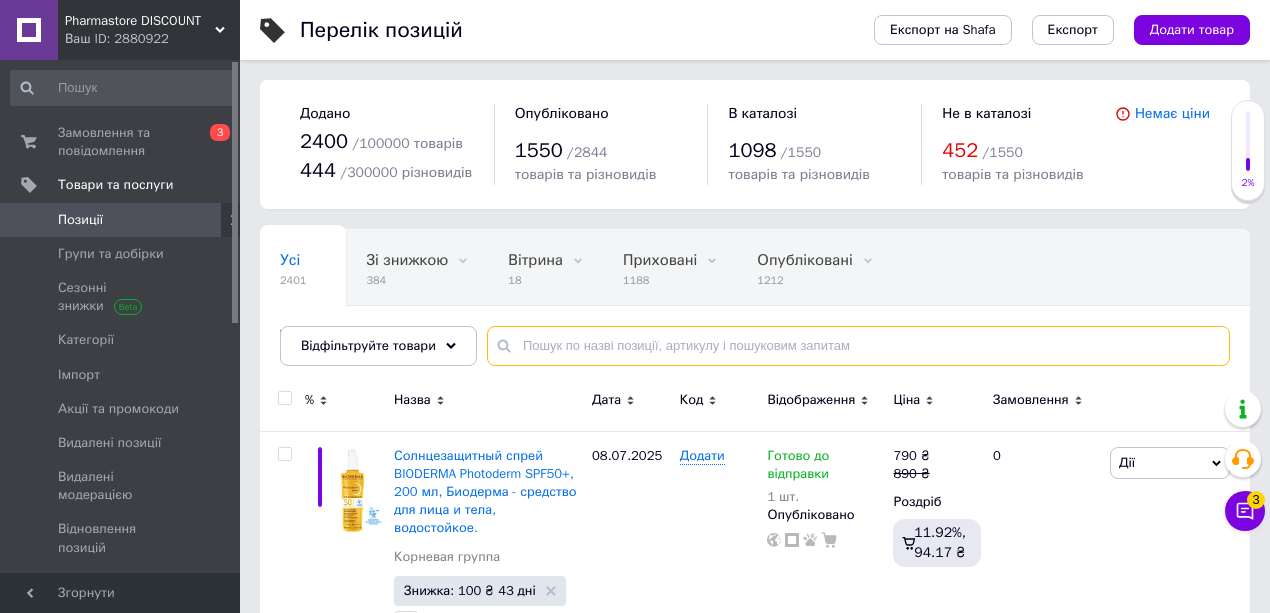 click at bounding box center [858, 346] 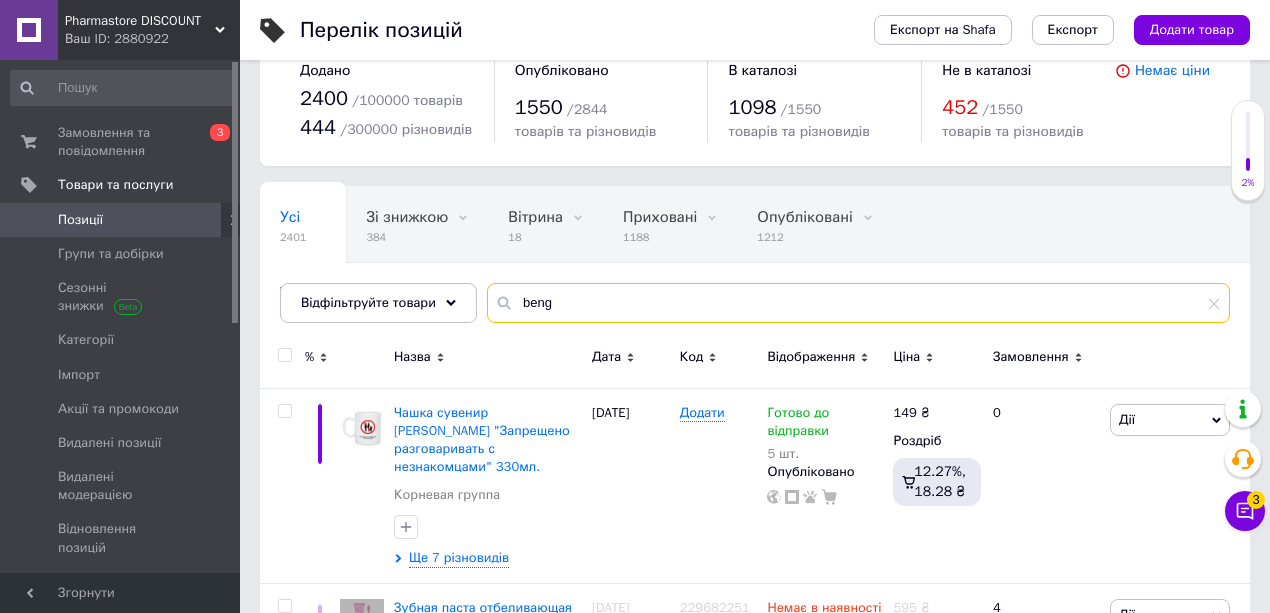scroll, scrollTop: 66, scrollLeft: 0, axis: vertical 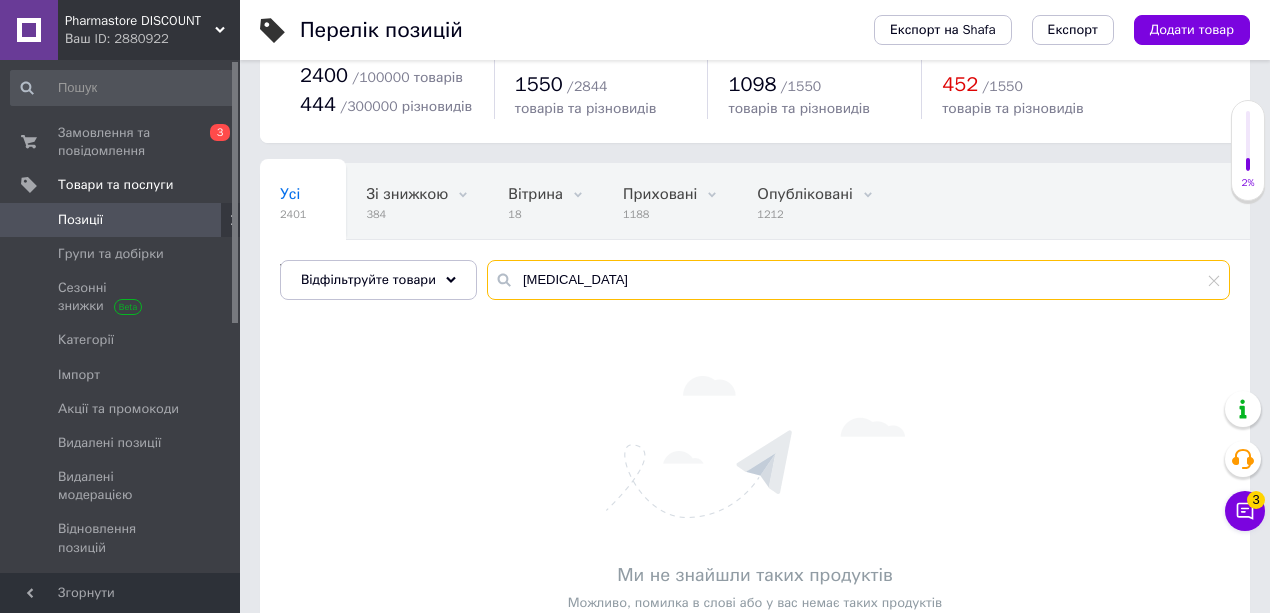 drag, startPoint x: 580, startPoint y: 282, endPoint x: 568, endPoint y: 284, distance: 12.165525 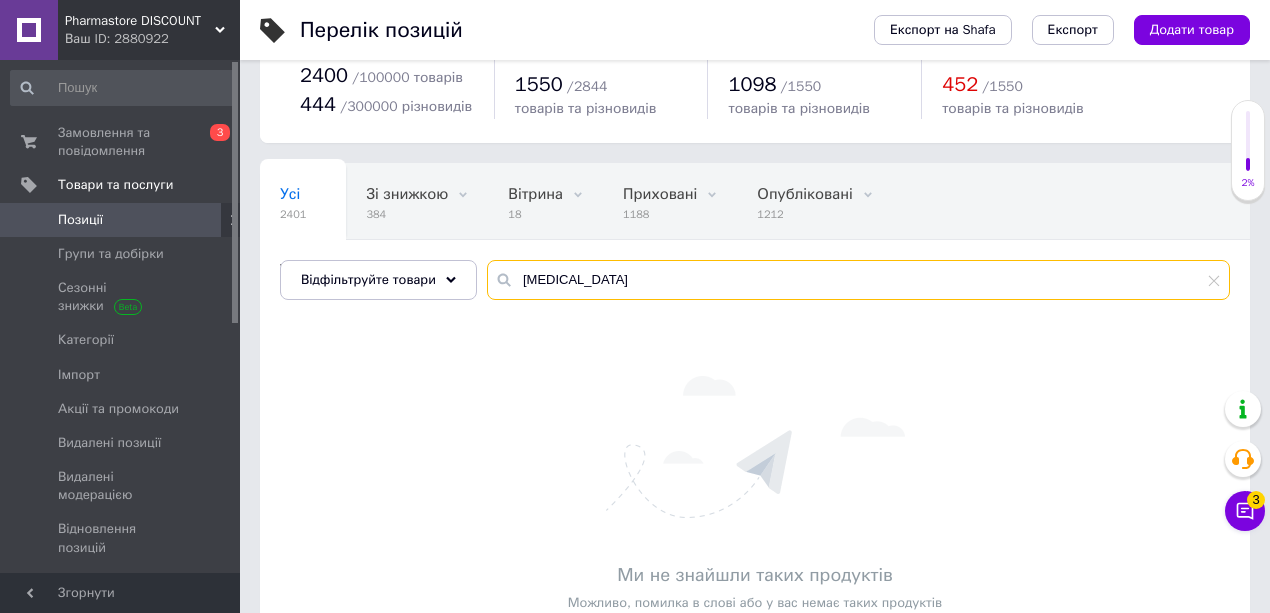 click on "[MEDICAL_DATA]" at bounding box center (858, 280) 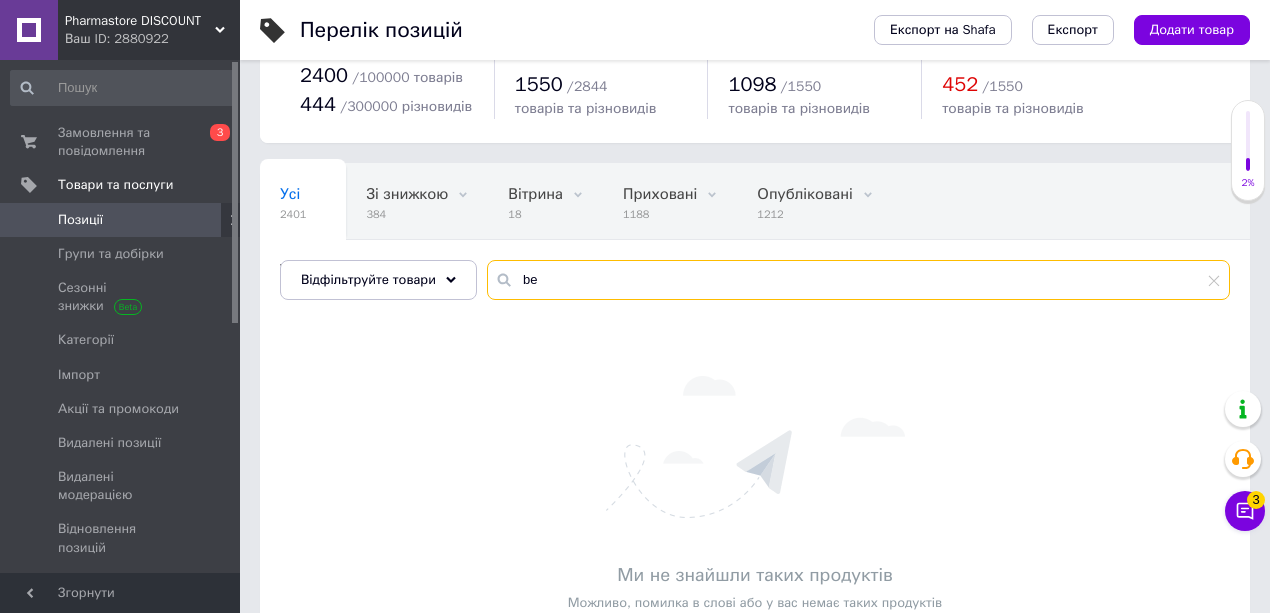 type on "b" 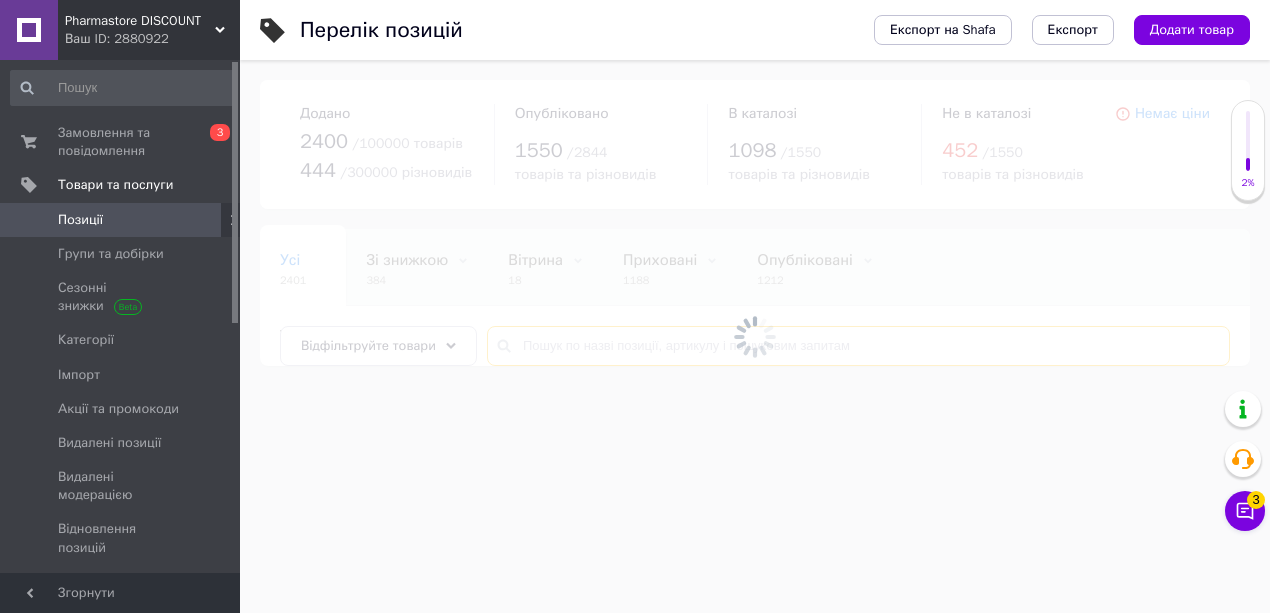 scroll, scrollTop: 0, scrollLeft: 0, axis: both 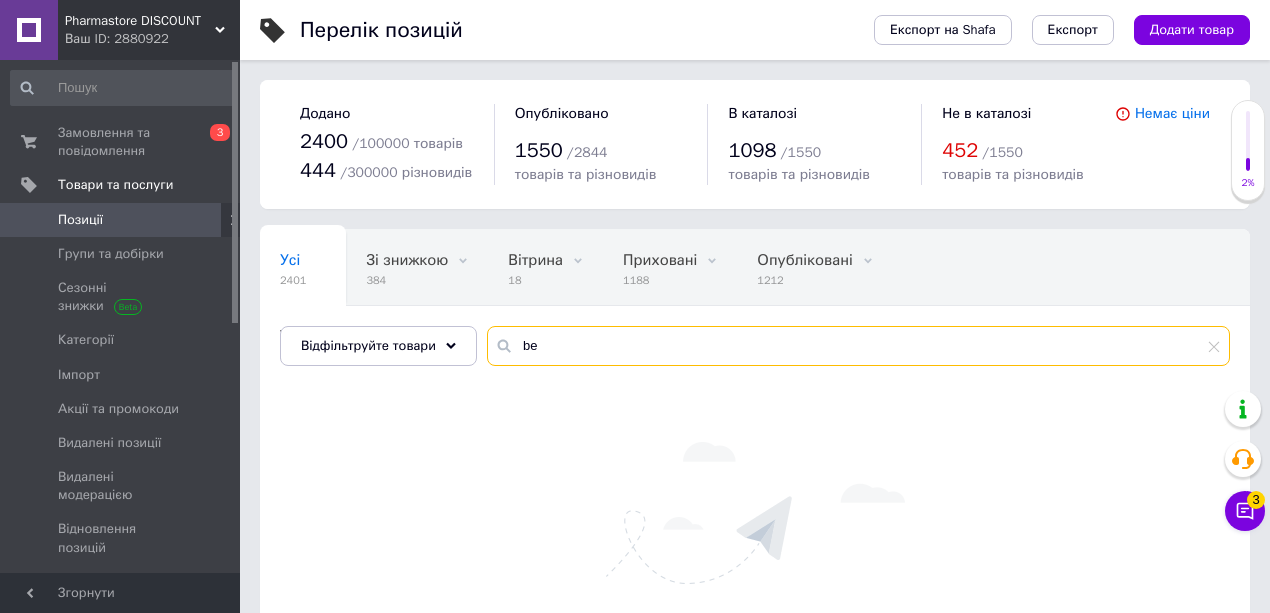 type on "b" 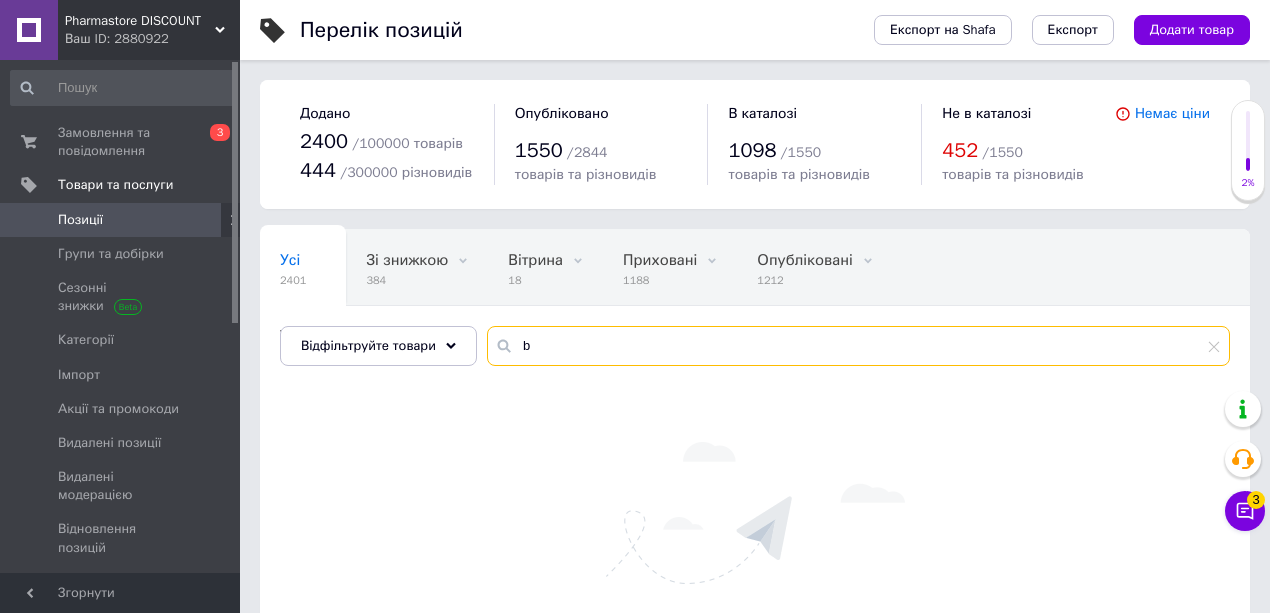 type 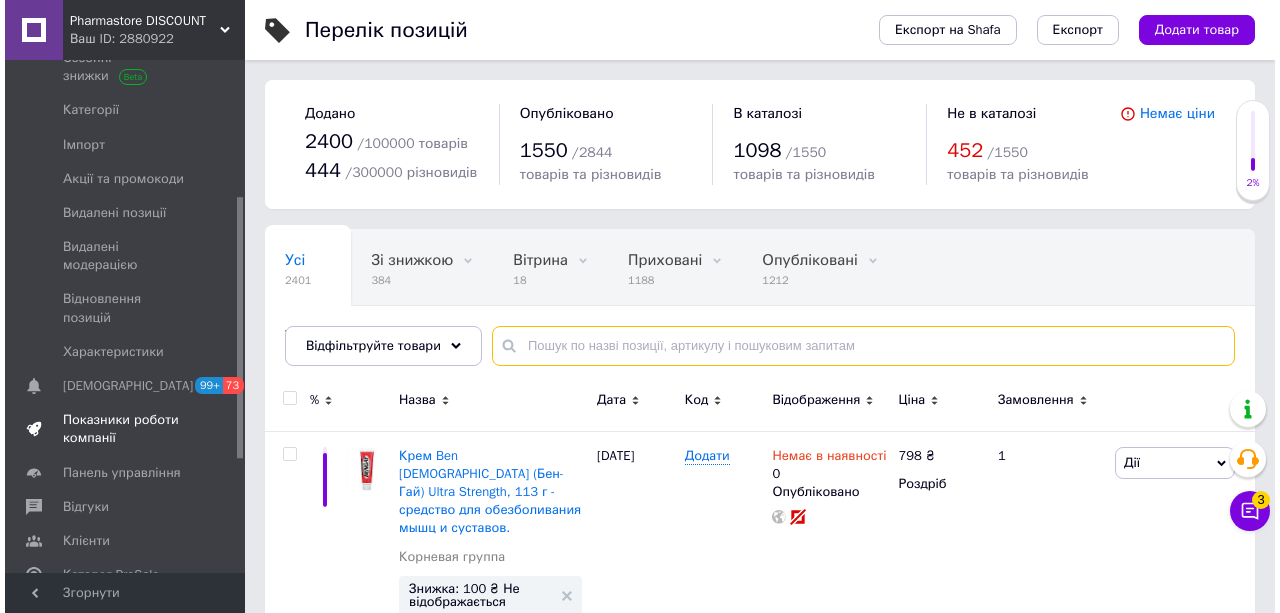 scroll, scrollTop: 266, scrollLeft: 0, axis: vertical 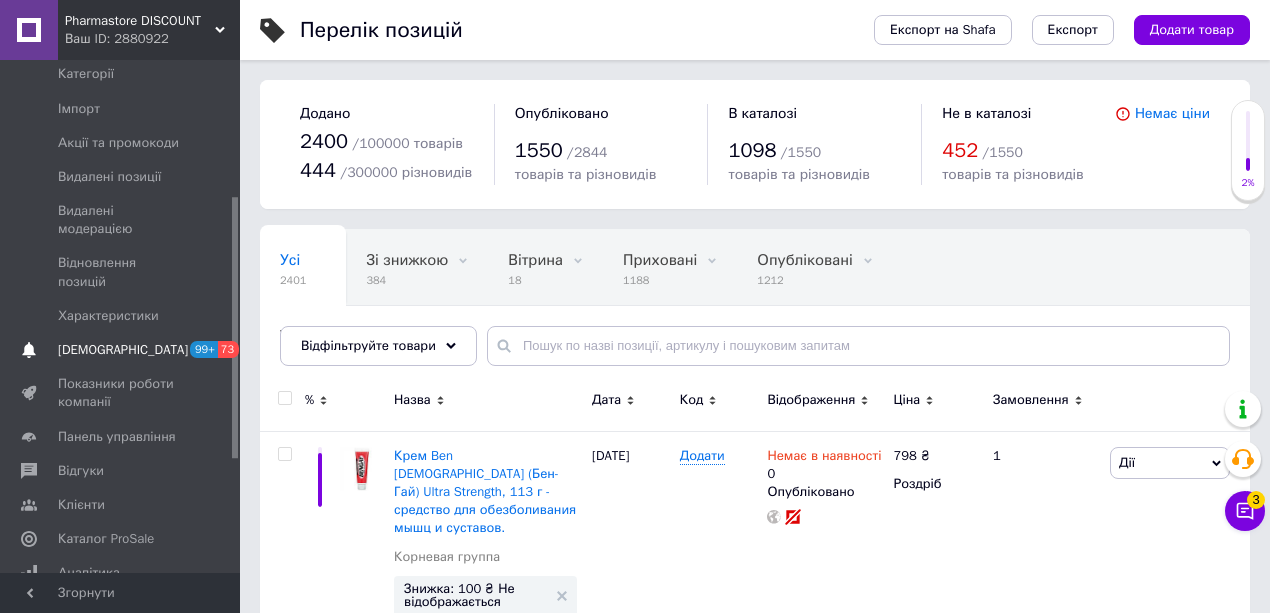 click on "[DEMOGRAPHIC_DATA]" at bounding box center (121, 350) 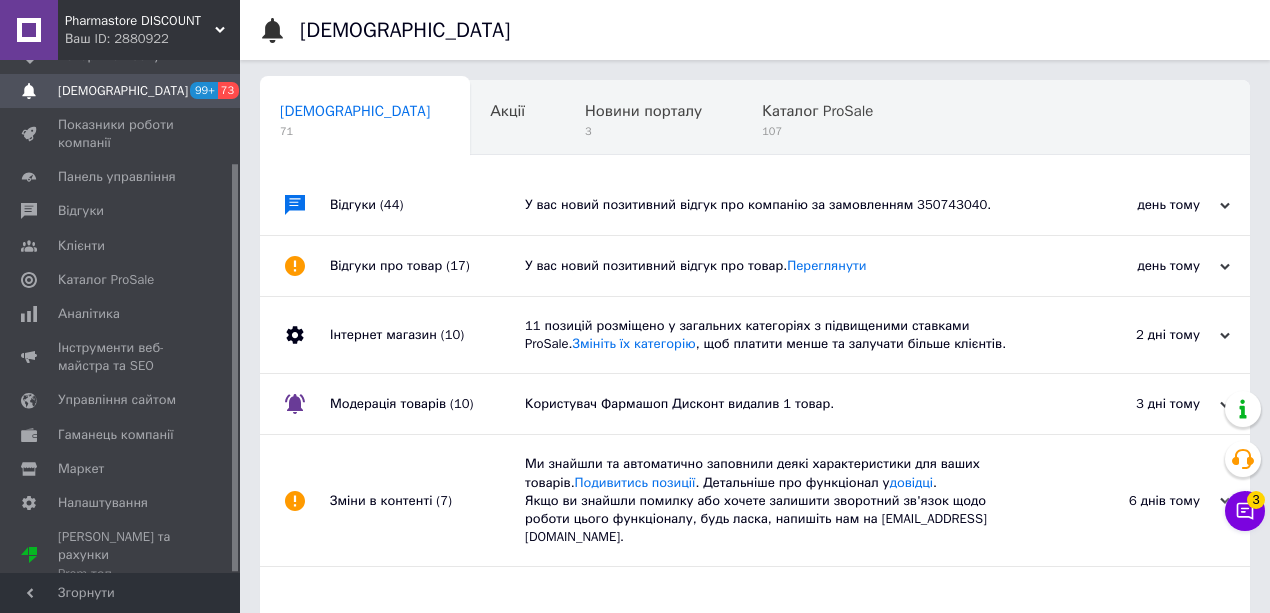 click on "Користувач Фармашоп Дисконт видалив 1 товар." at bounding box center (777, 404) 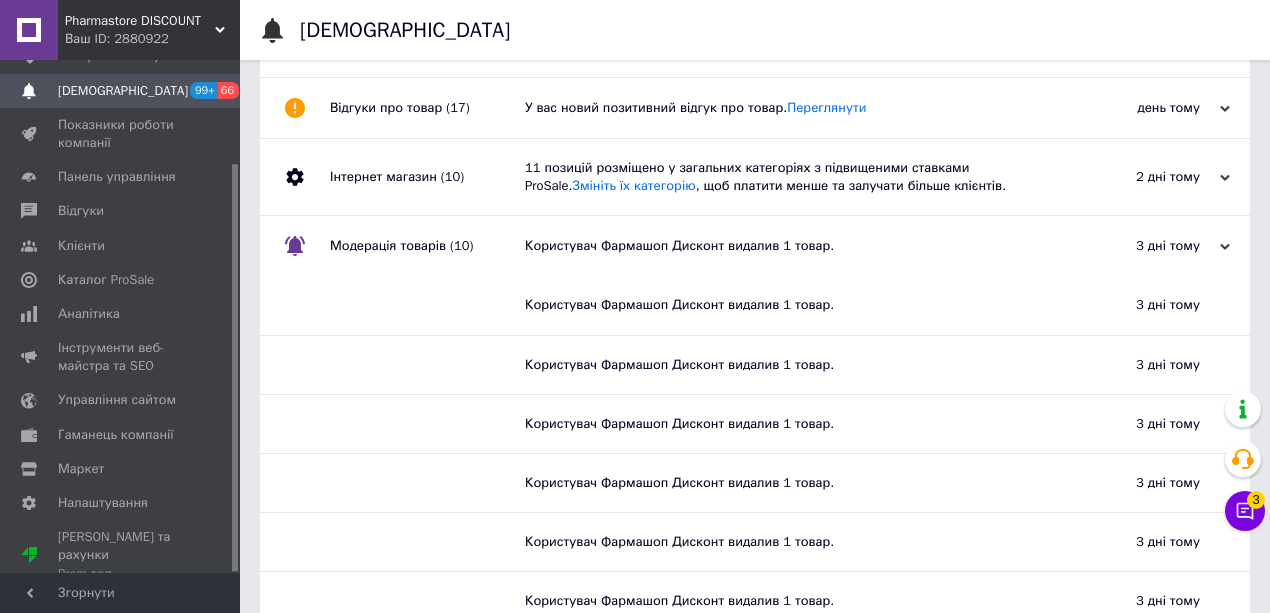 scroll, scrollTop: 266, scrollLeft: 0, axis: vertical 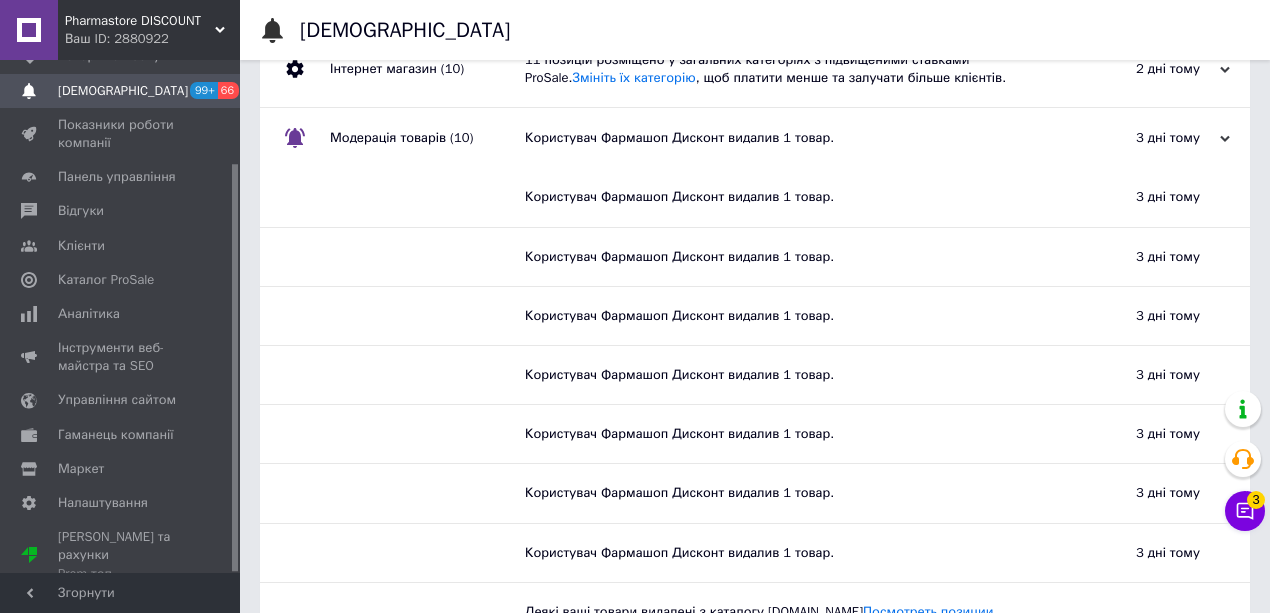 click on "Користувач Фармашоп Дисконт видалив 1 товар." at bounding box center [777, 138] 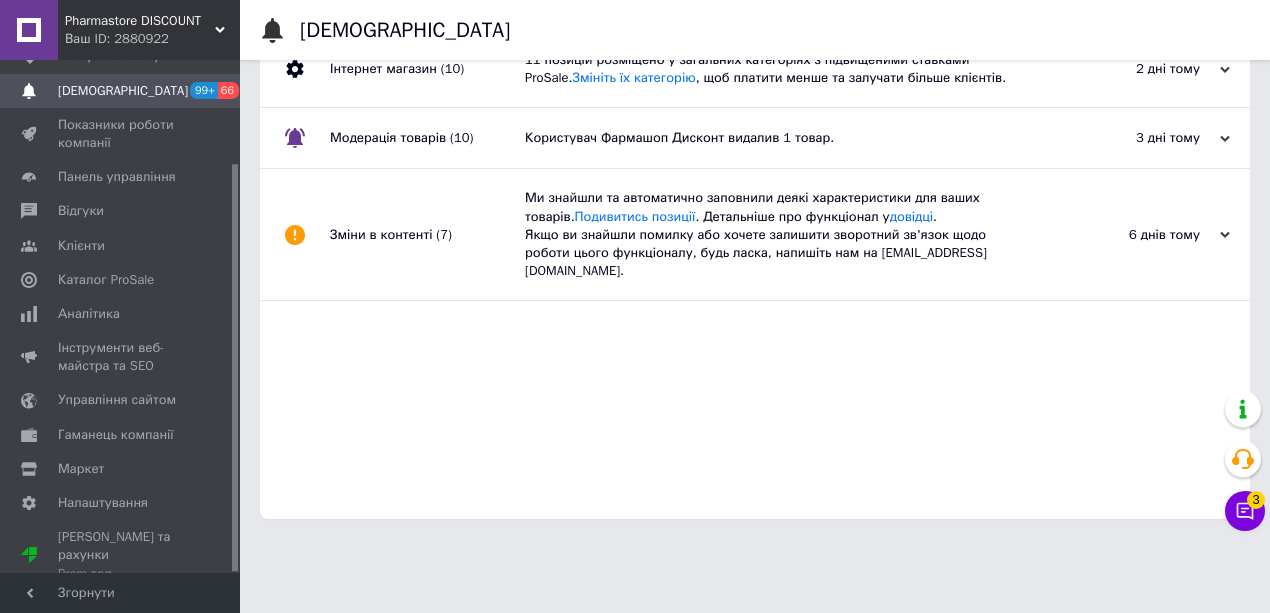 click on "Користувач Фармашоп Дисконт видалив 1 товар." at bounding box center (777, 138) 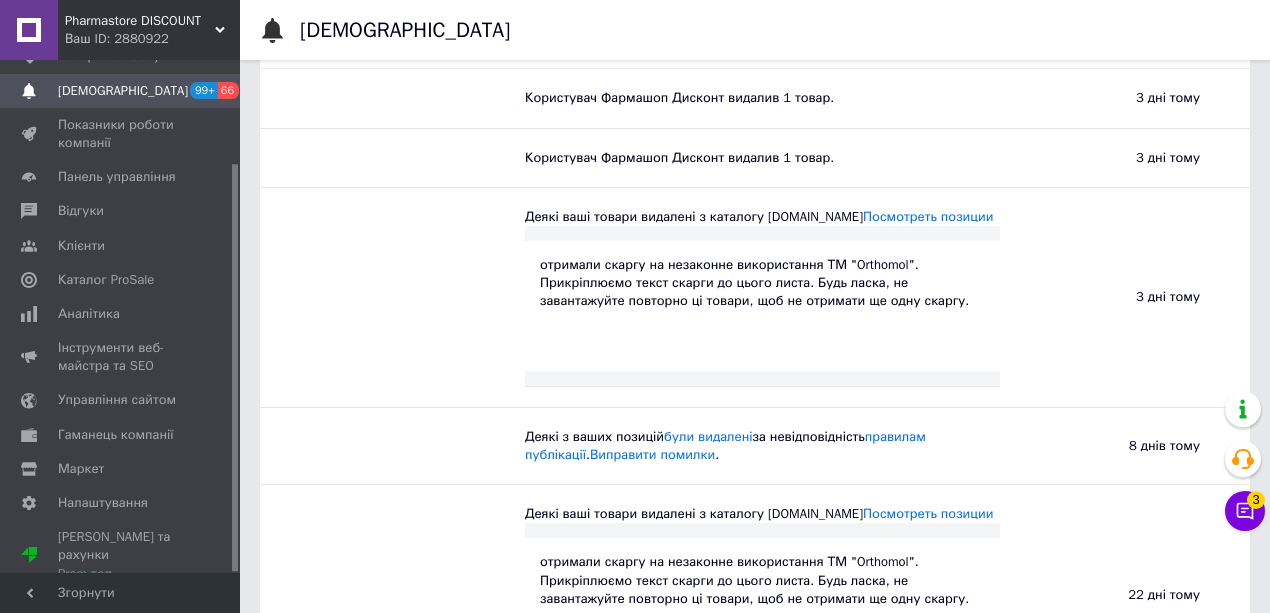 scroll, scrollTop: 666, scrollLeft: 0, axis: vertical 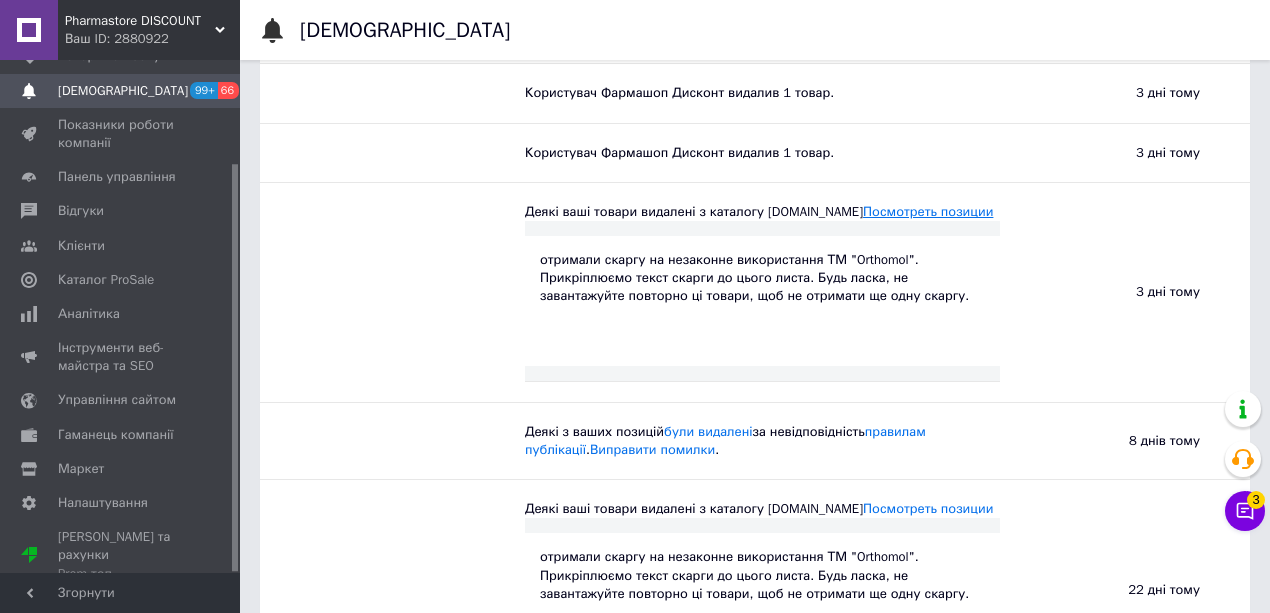 click on "Посмотреть позиции" at bounding box center [928, 211] 